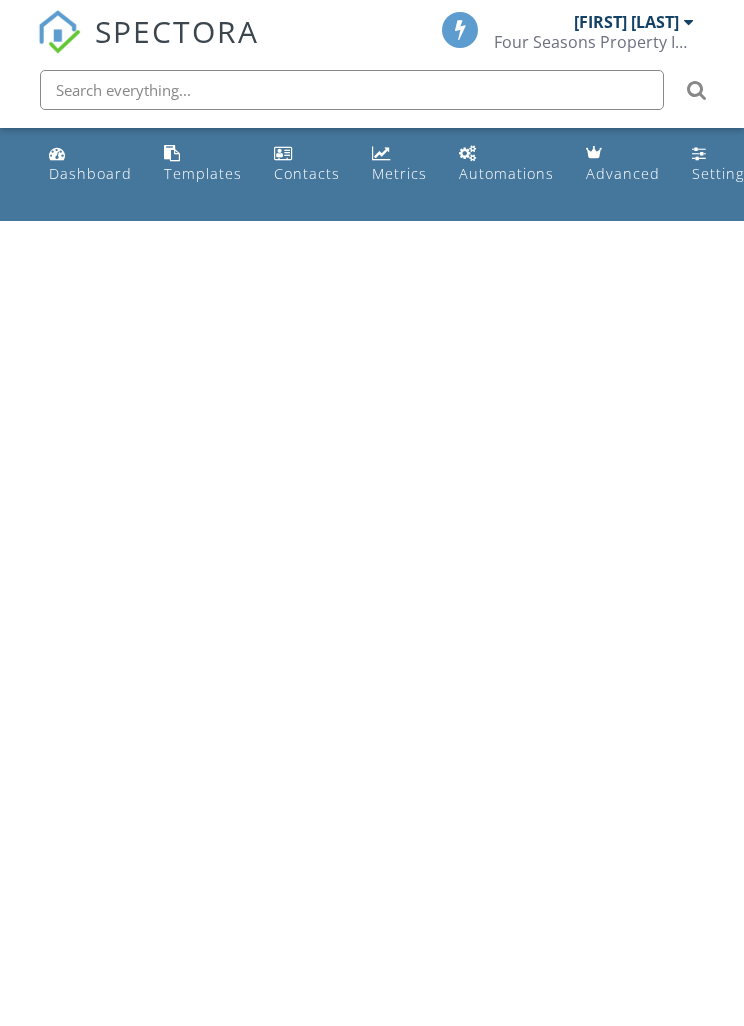 scroll, scrollTop: 0, scrollLeft: 0, axis: both 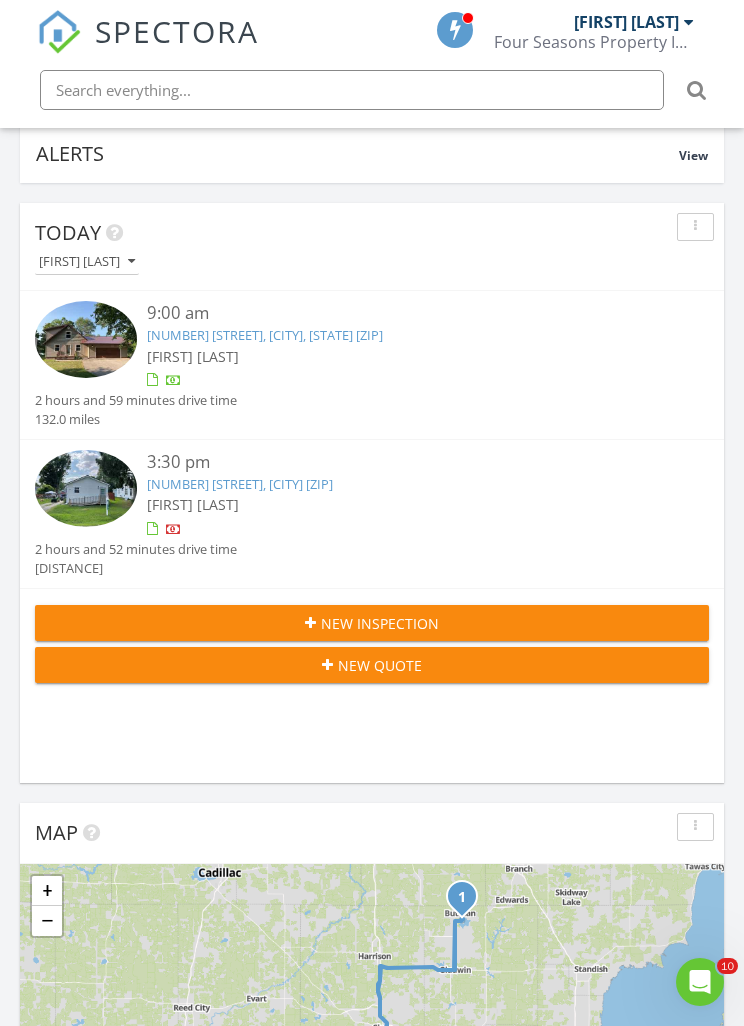 click on "[NUMBER] [STREET], [CITY], [STATE] [POSTAL_CODE]" at bounding box center [265, 335] 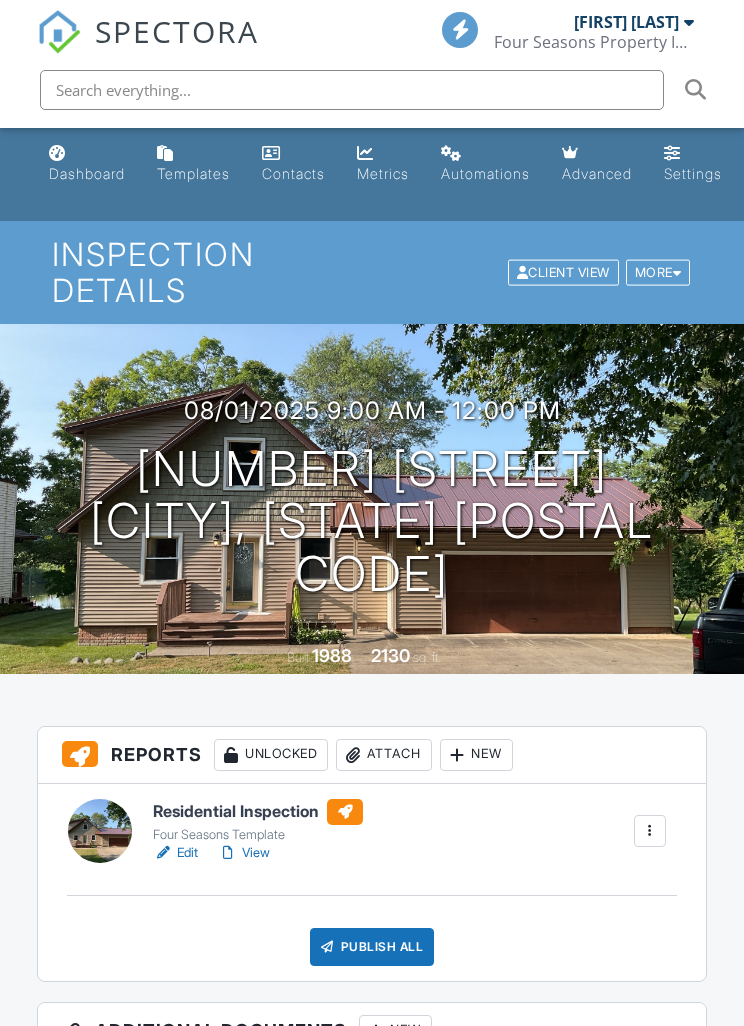 scroll, scrollTop: 0, scrollLeft: 0, axis: both 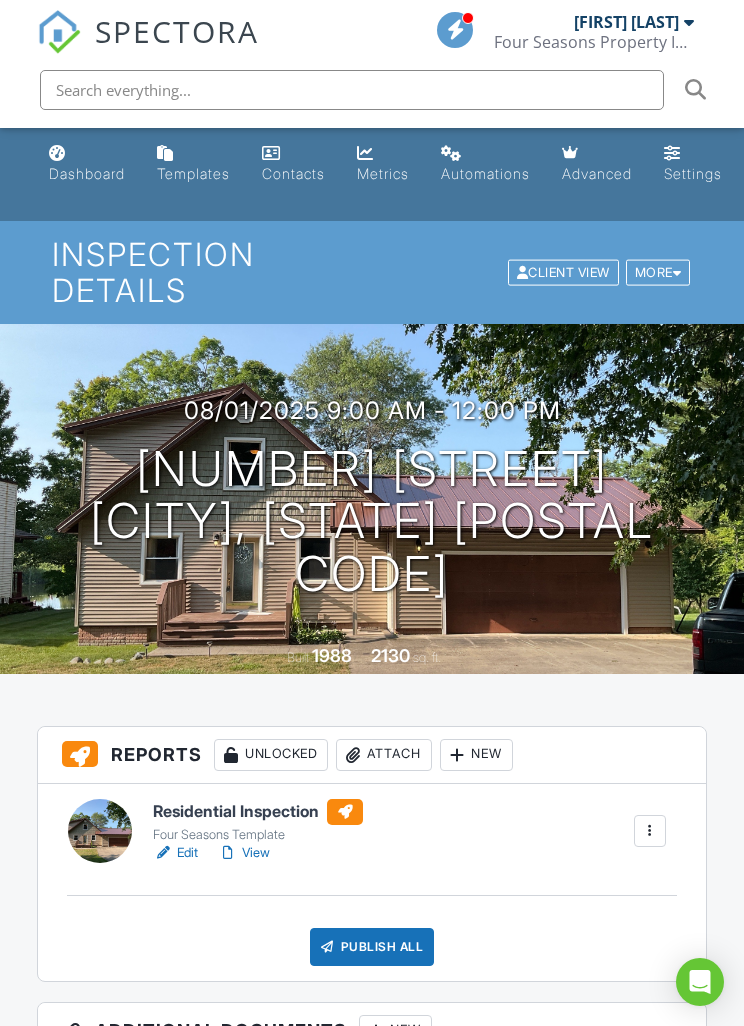 click on "View" at bounding box center (244, 853) 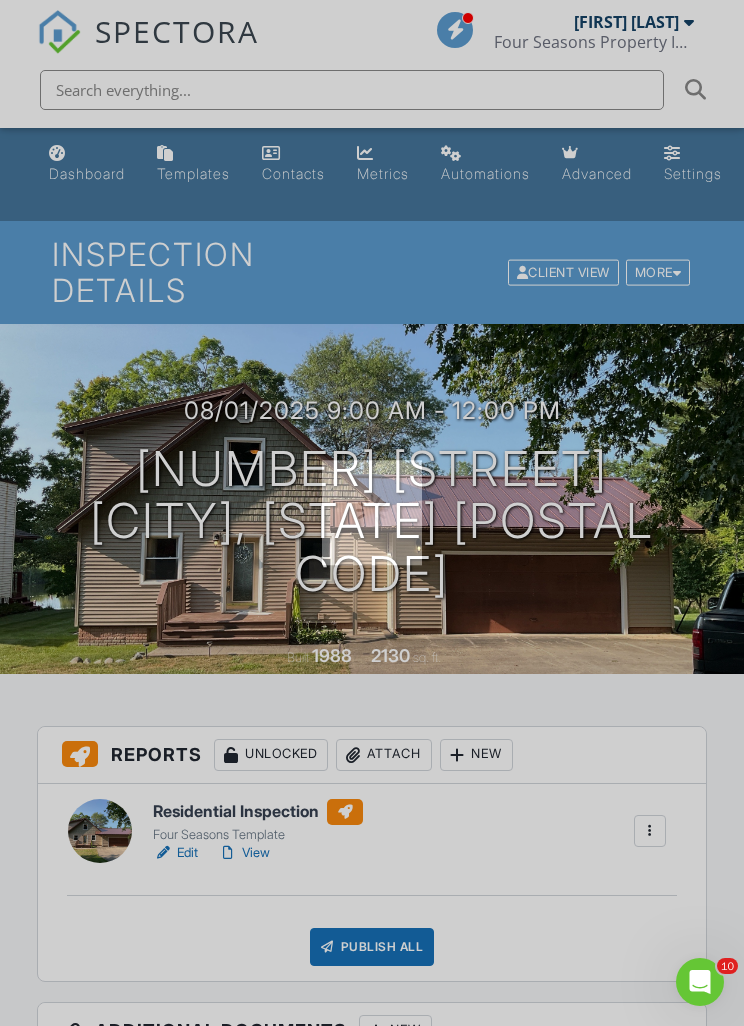 scroll, scrollTop: 0, scrollLeft: 0, axis: both 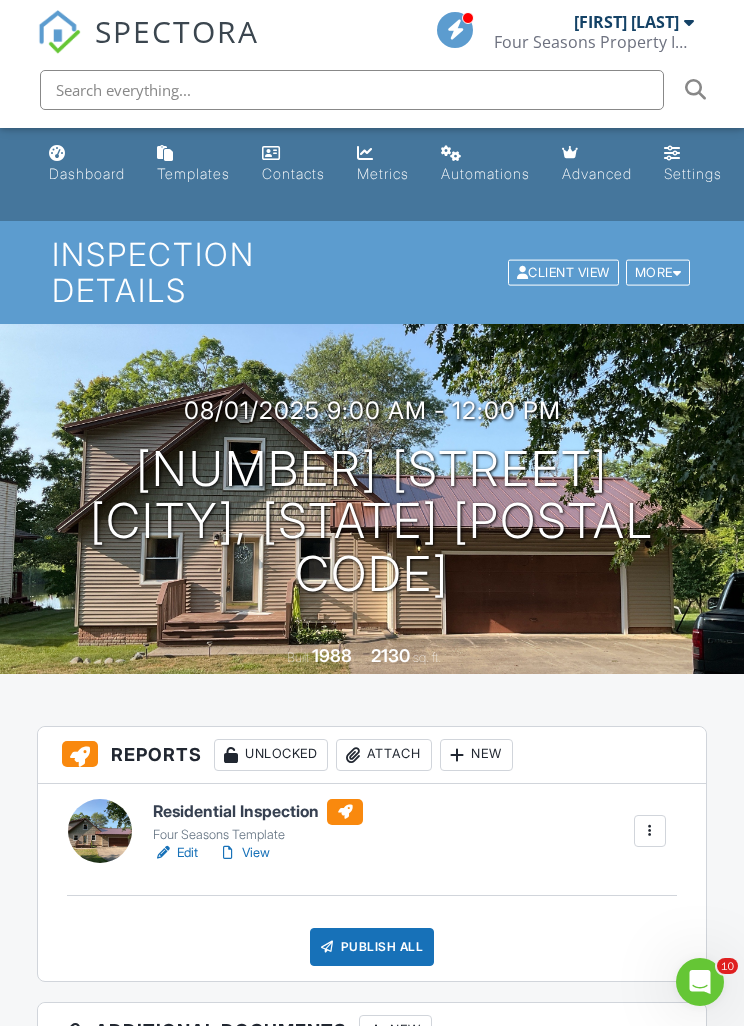 click on "Publish All" at bounding box center [372, 947] 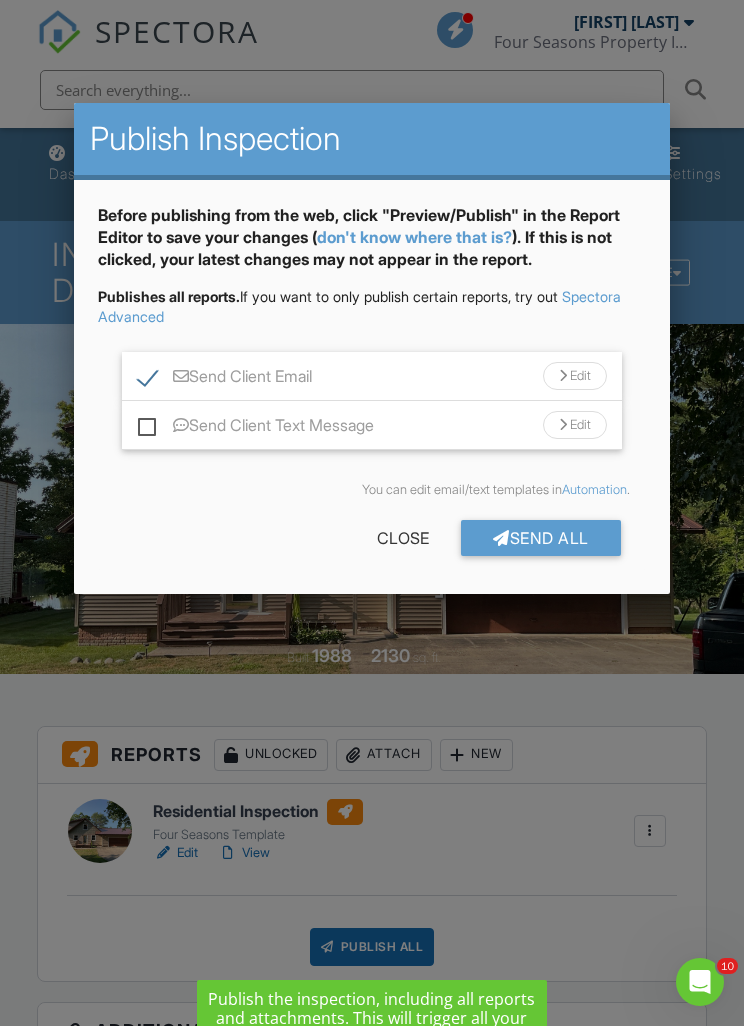 click on "Send All" at bounding box center [541, 538] 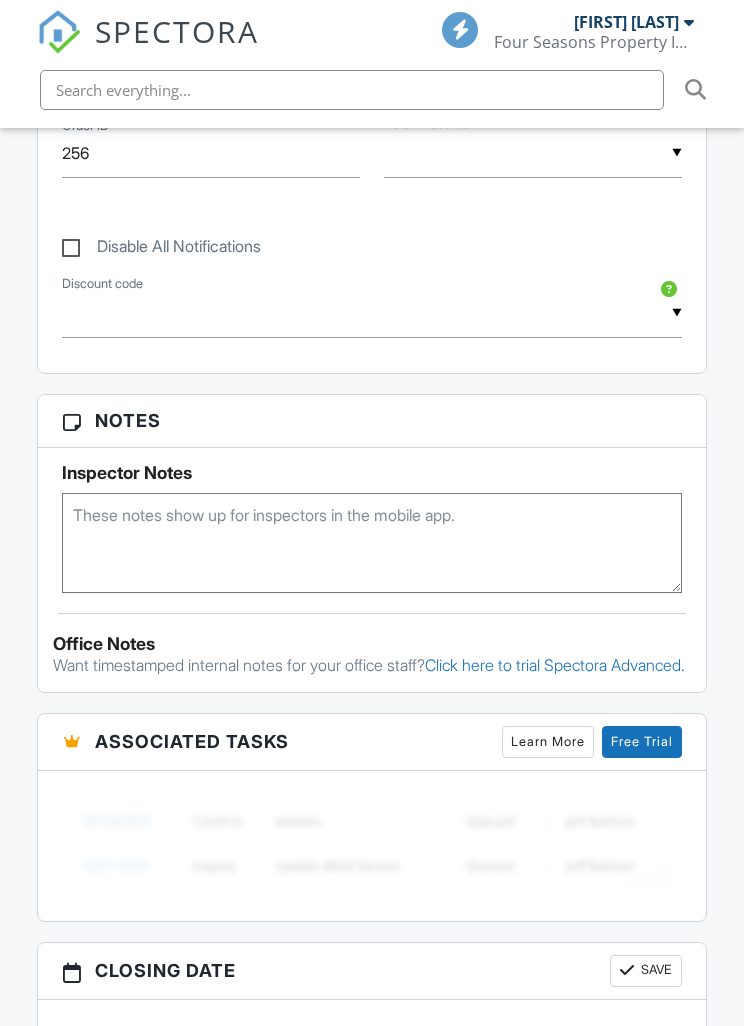 scroll, scrollTop: 1512, scrollLeft: 0, axis: vertical 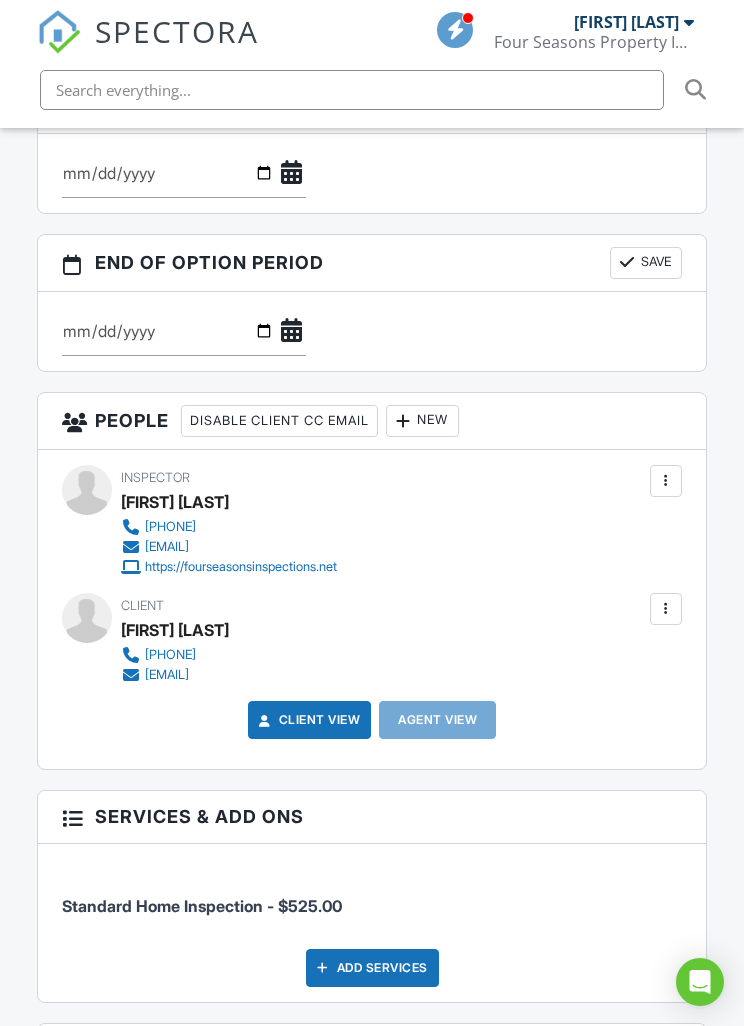 click on "New" at bounding box center (422, 421) 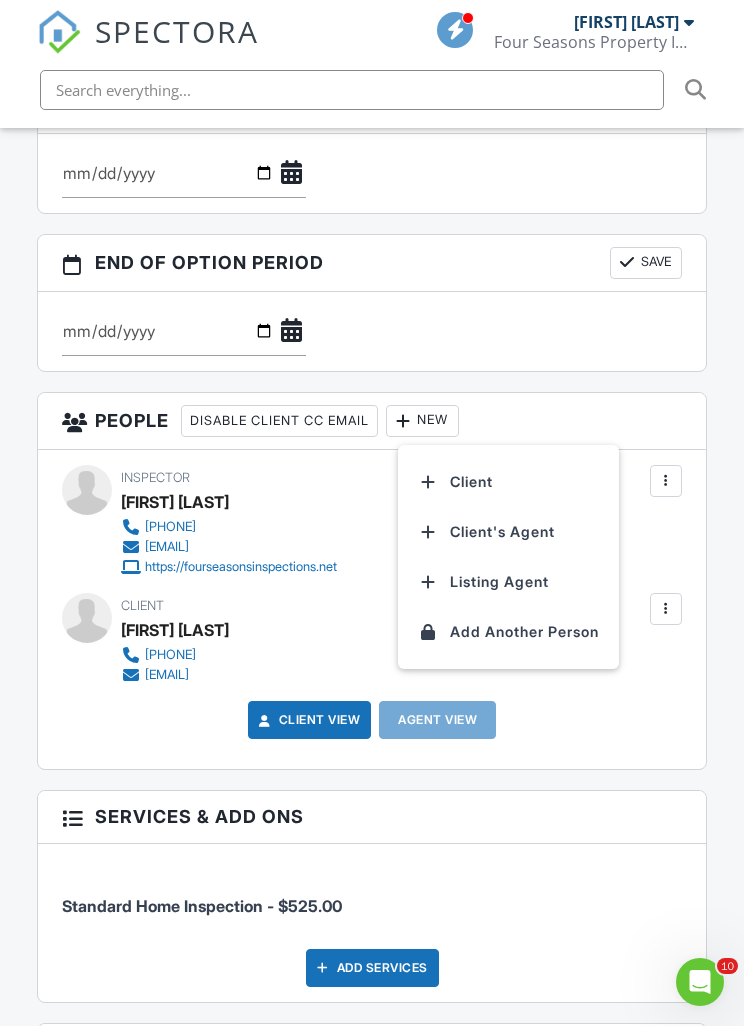 scroll, scrollTop: 0, scrollLeft: 0, axis: both 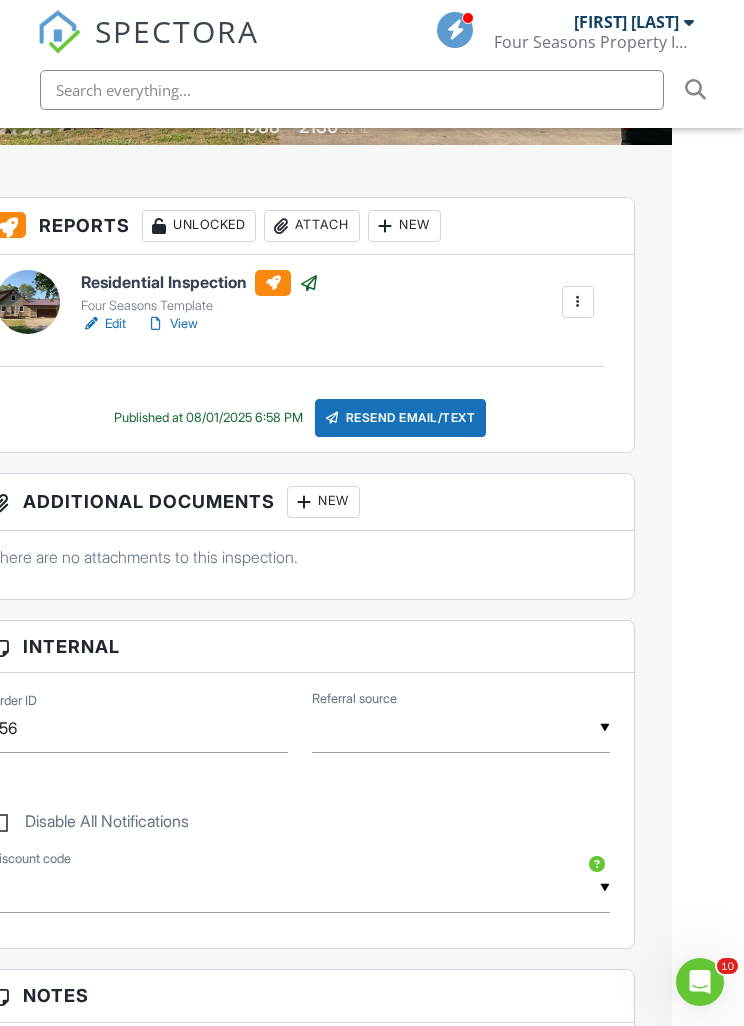 click on "Resend Email/Text" at bounding box center (401, 418) 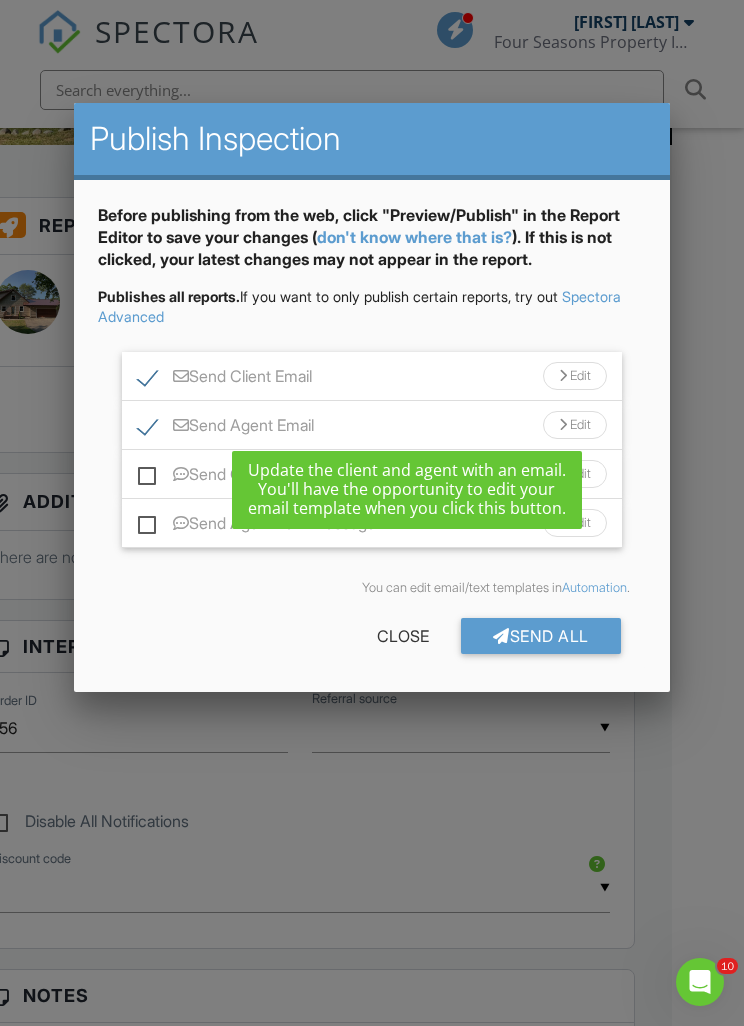 click on "Send Client Email" at bounding box center (225, 379) 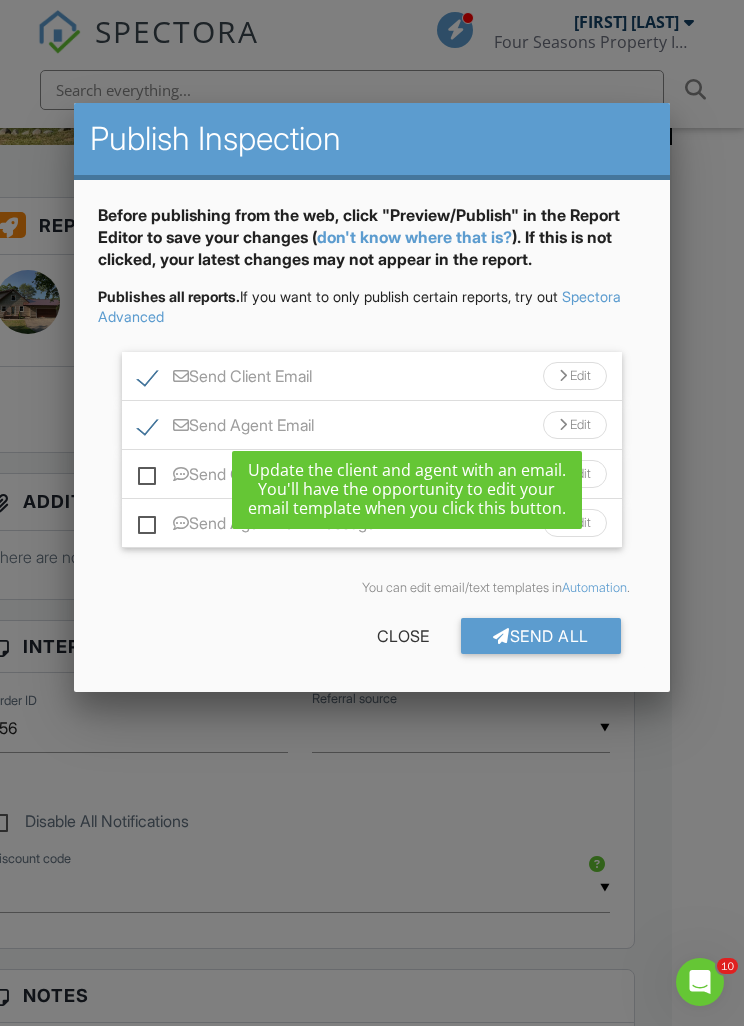 checkbox on "false" 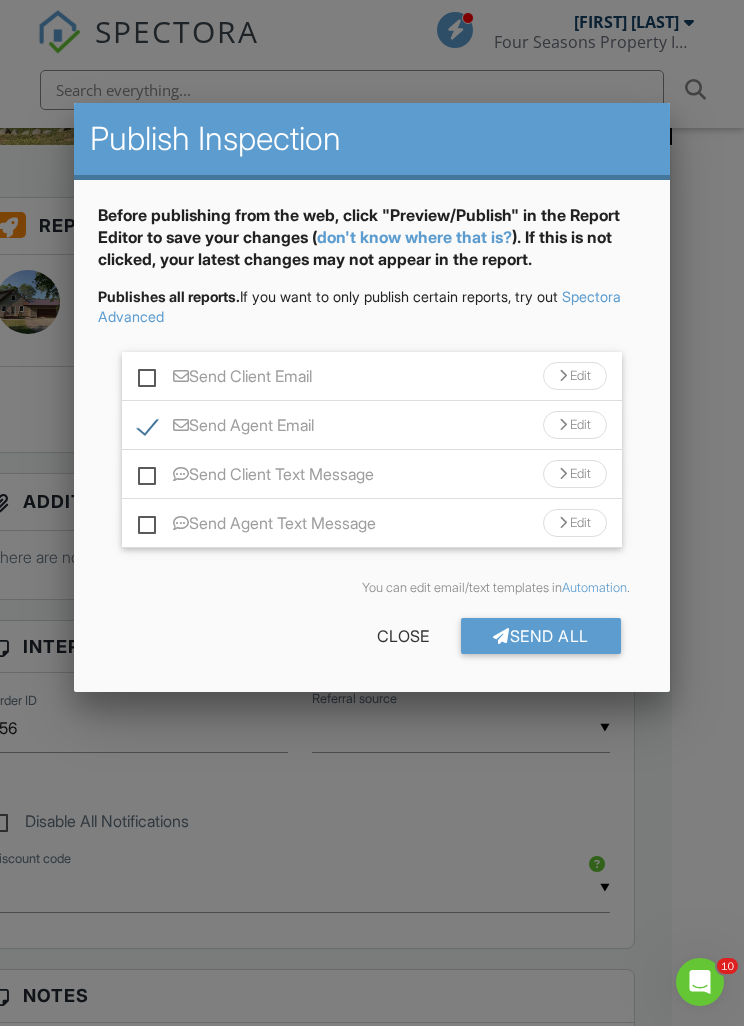 click on "Send All" at bounding box center [541, 636] 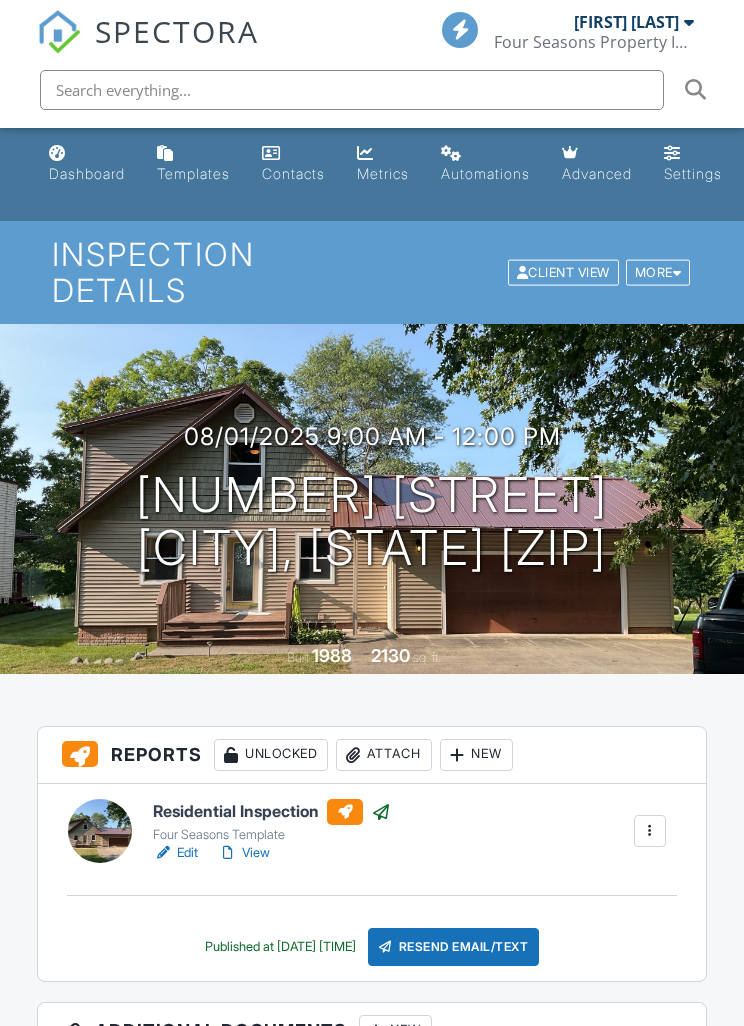 scroll, scrollTop: 0, scrollLeft: 0, axis: both 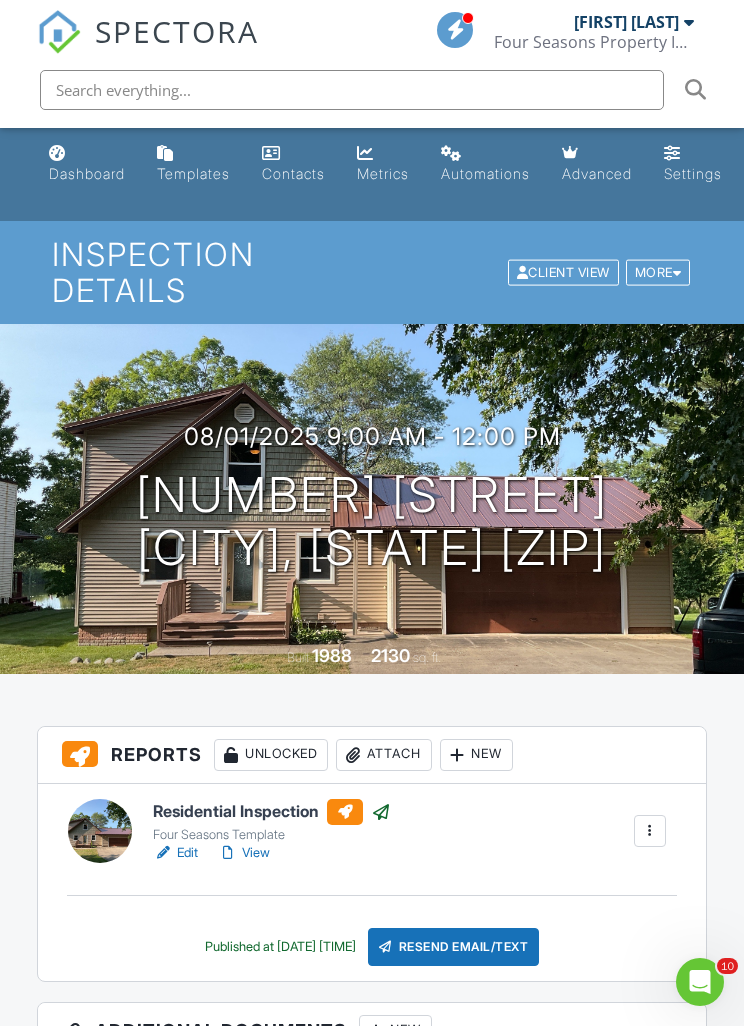 click at bounding box center (57, 153) 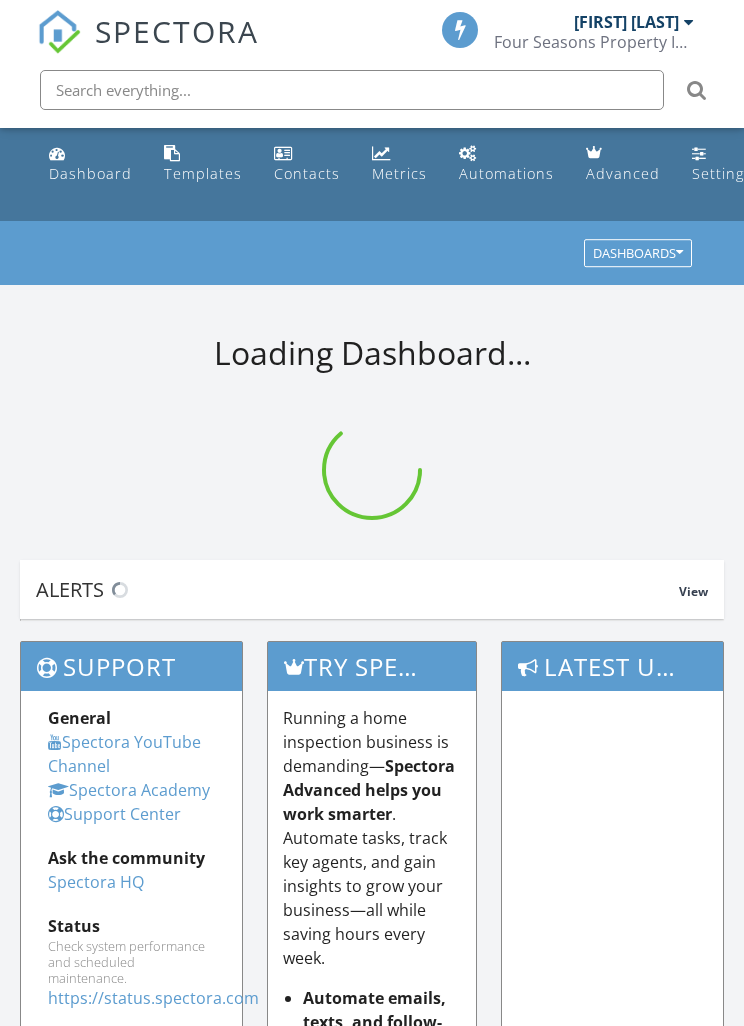 scroll, scrollTop: 0, scrollLeft: 0, axis: both 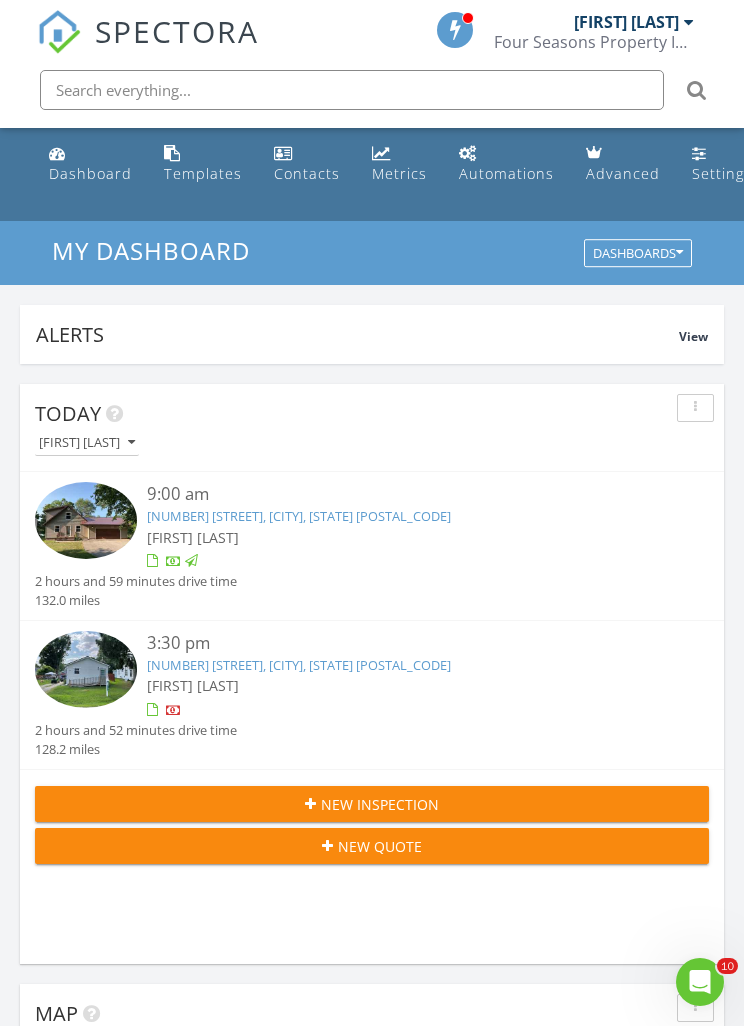 click on "[NUMBER] [STREET], [CITY], [STATE] [POSTAL_CODE]" at bounding box center [299, 665] 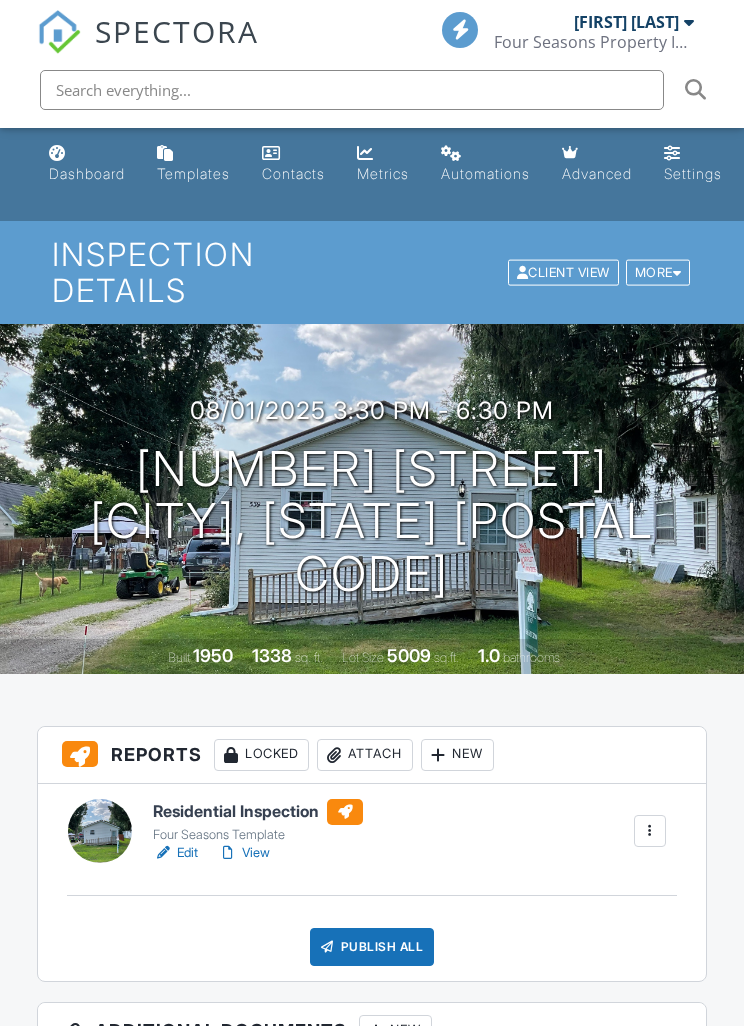 scroll, scrollTop: 0, scrollLeft: 0, axis: both 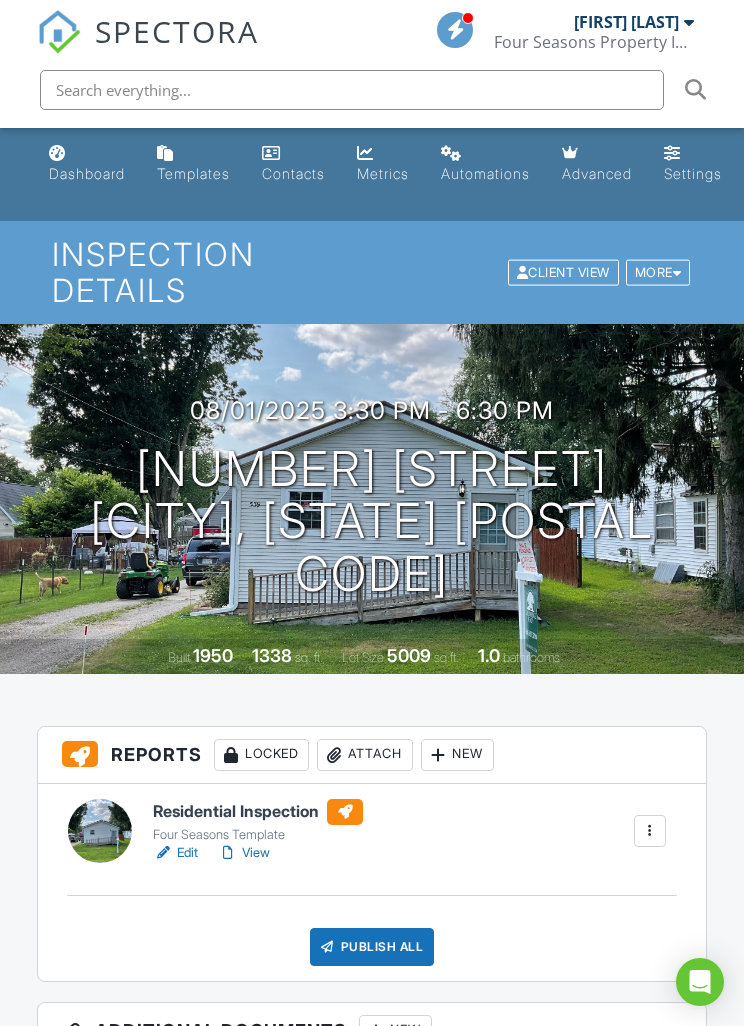 click on "View" at bounding box center (244, 853) 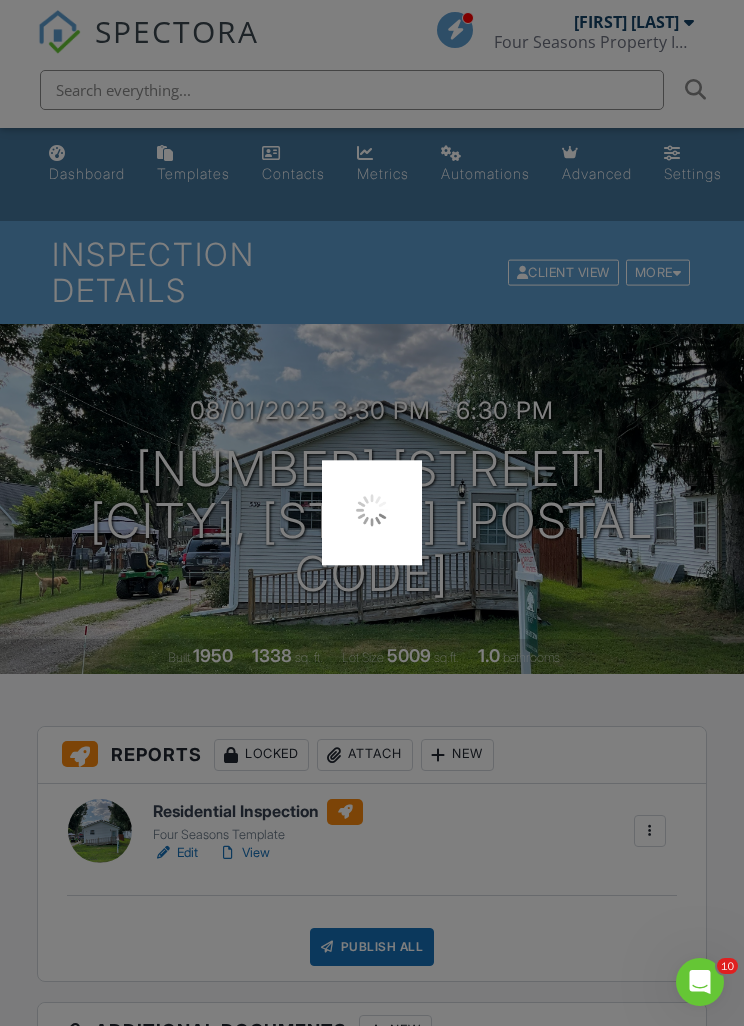 scroll, scrollTop: 0, scrollLeft: 0, axis: both 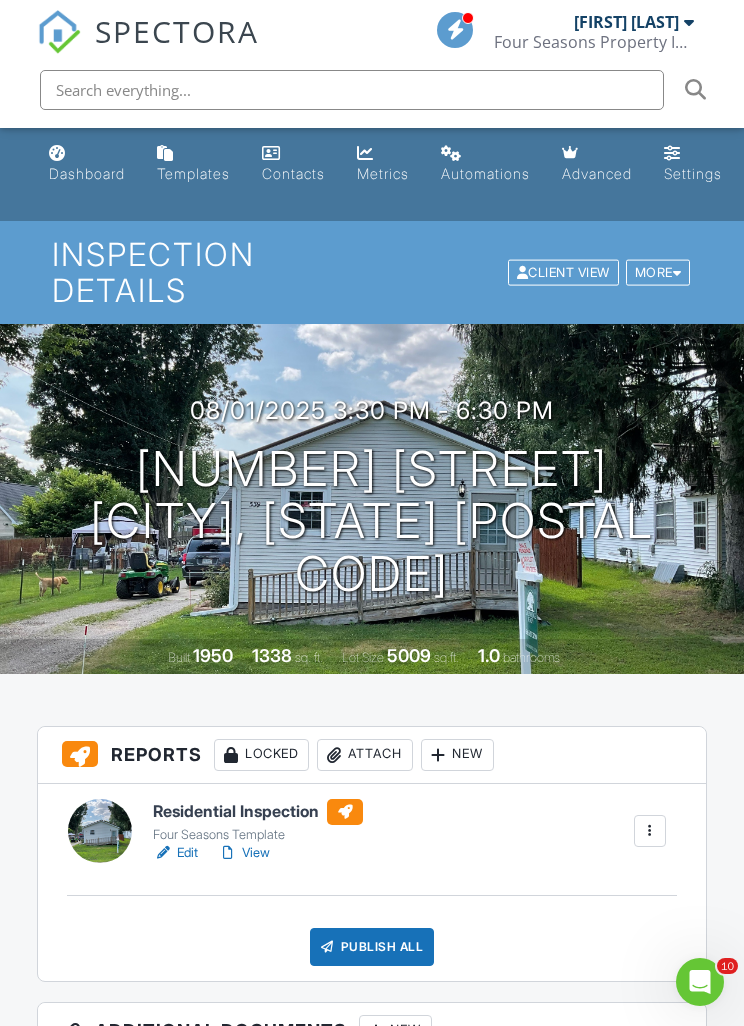 click on "Publish All" at bounding box center [372, 947] 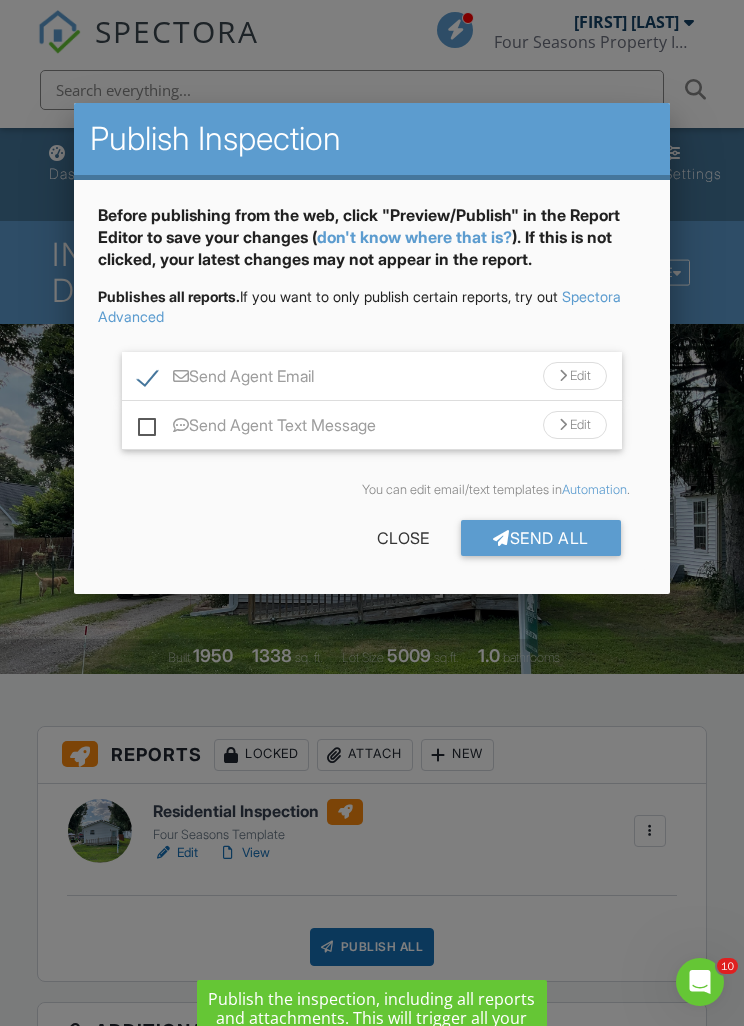 click at bounding box center [372, 541] 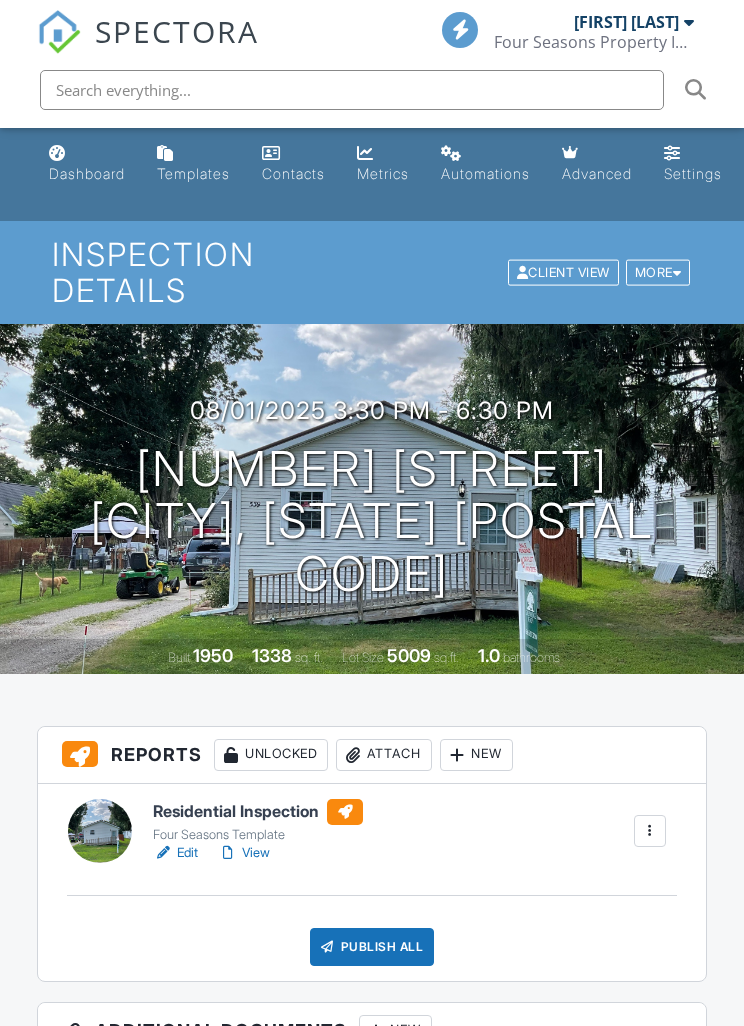 scroll, scrollTop: 0, scrollLeft: 0, axis: both 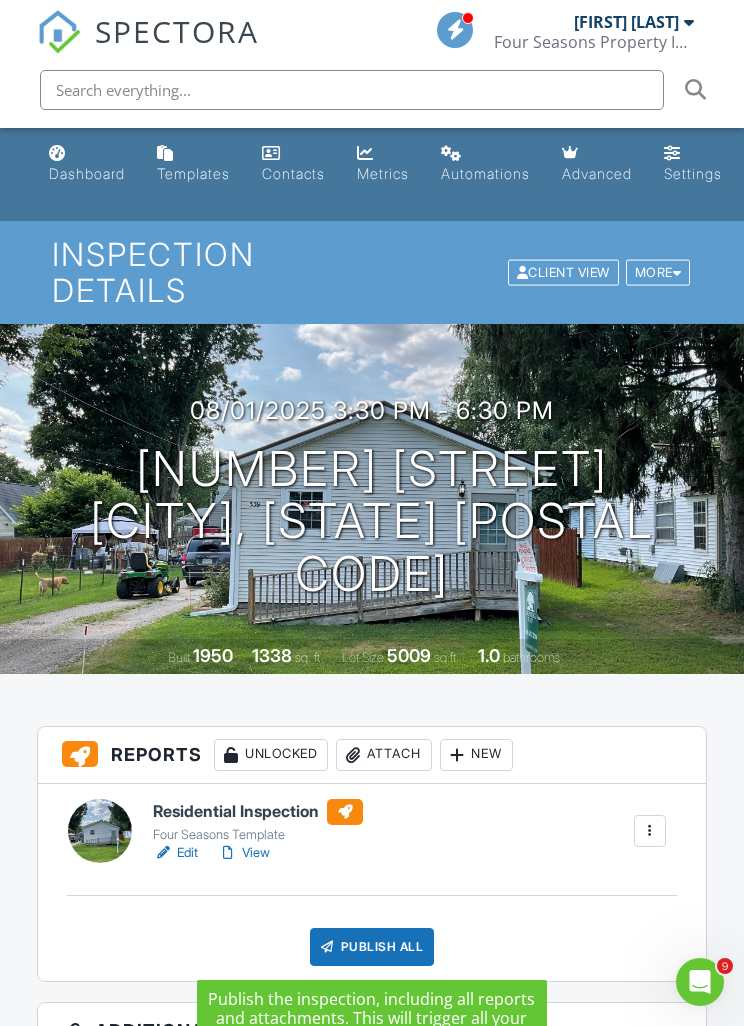 click on "Publish All" at bounding box center (372, 947) 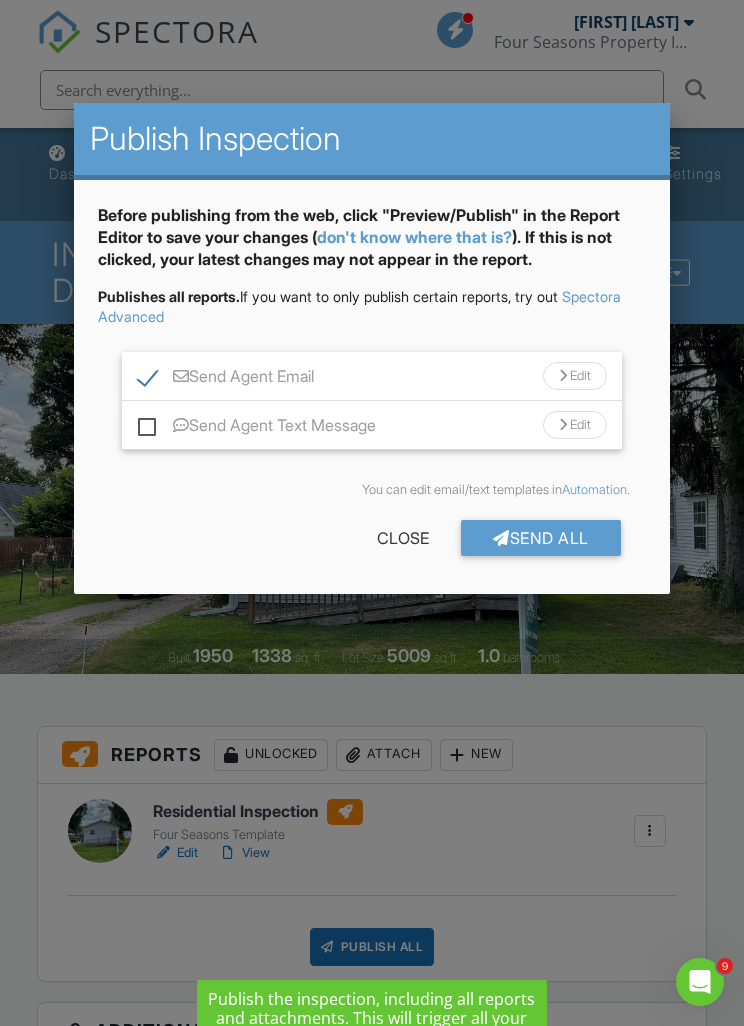 click on "Send All" at bounding box center [541, 538] 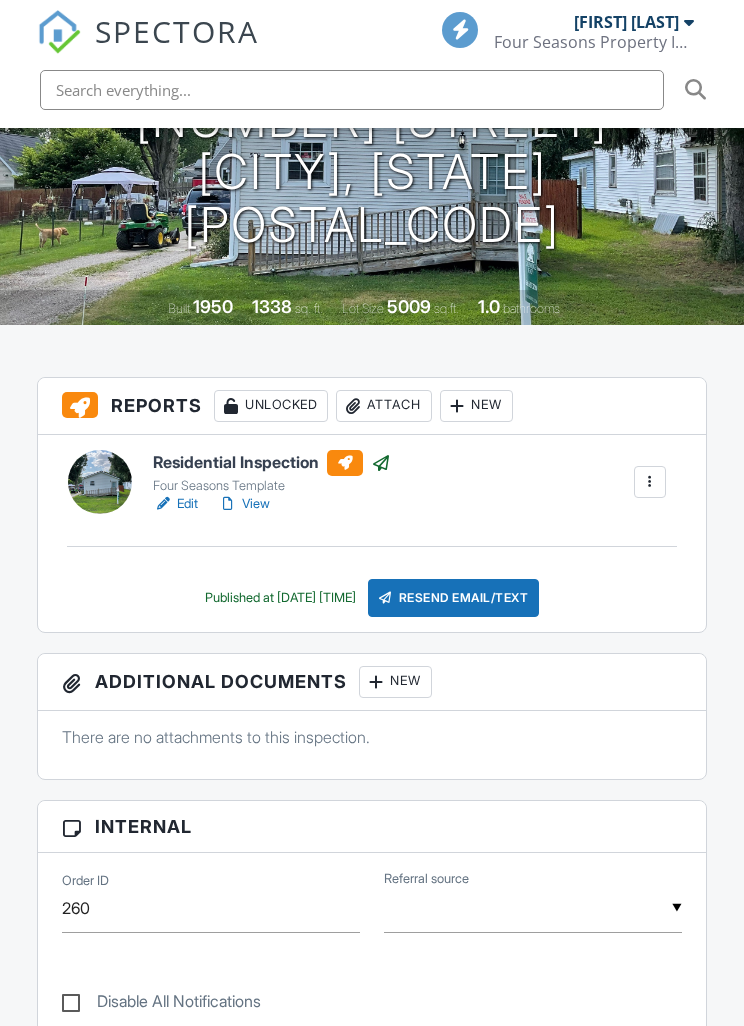 scroll, scrollTop: 0, scrollLeft: 0, axis: both 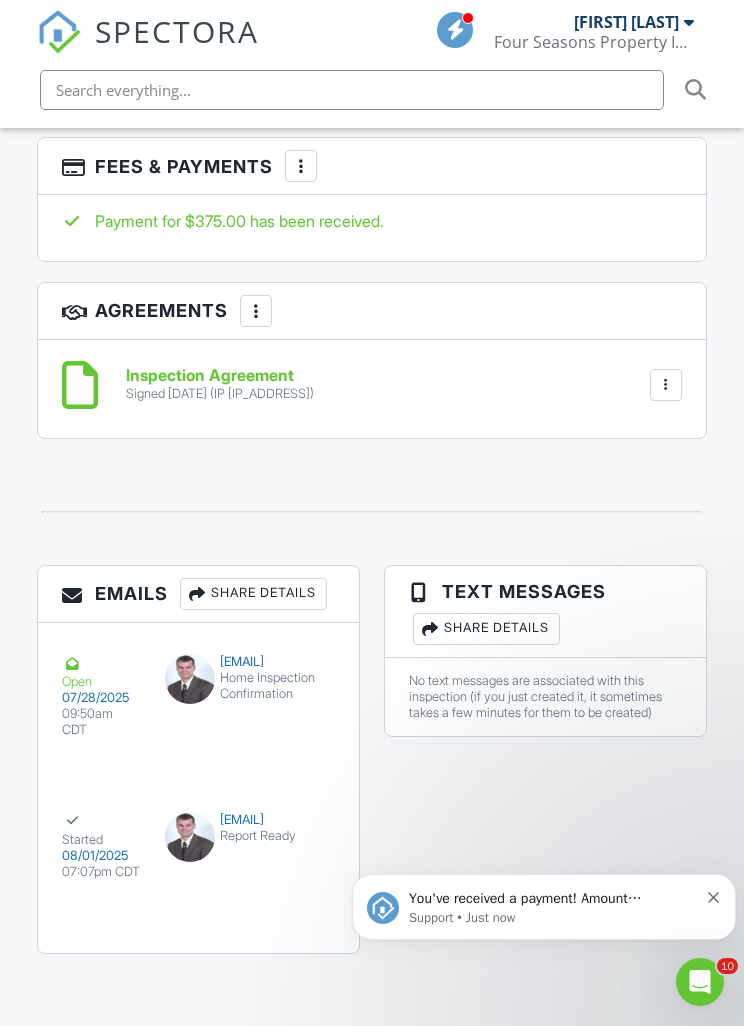click at bounding box center (714, 895) 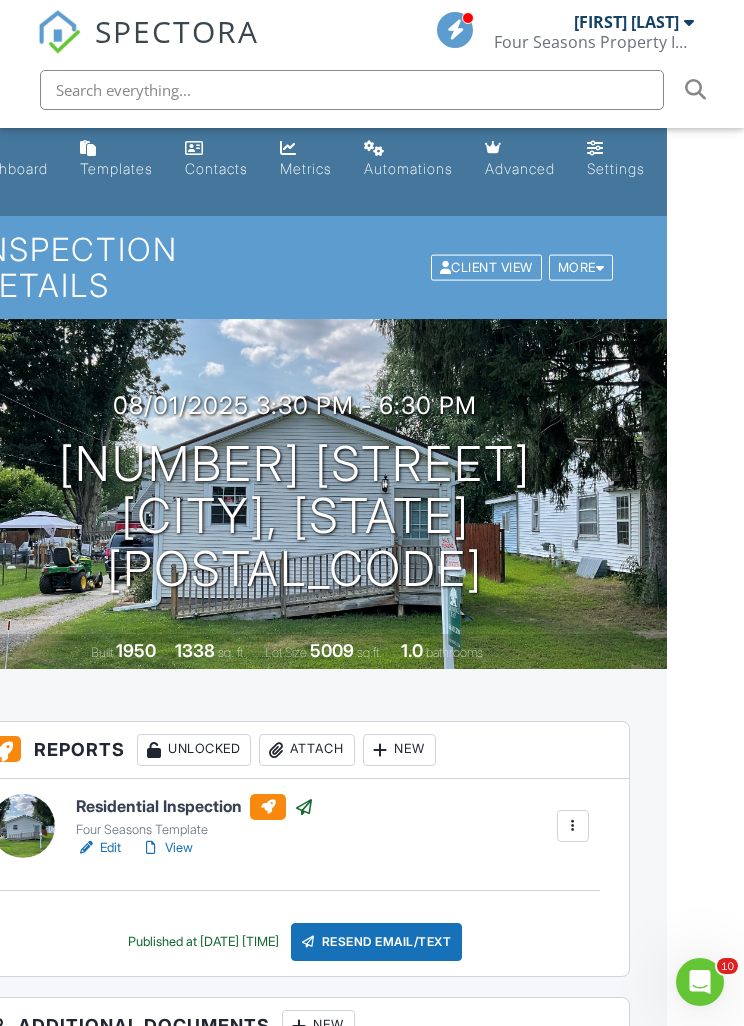 scroll, scrollTop: 0, scrollLeft: 0, axis: both 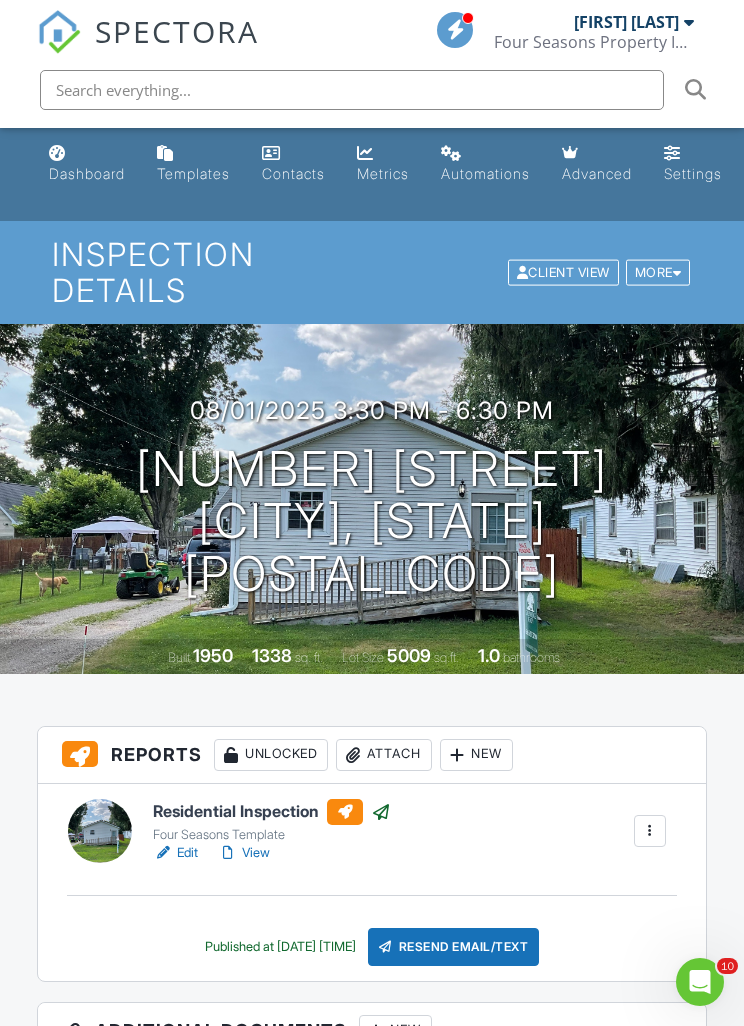click on "Dashboard" at bounding box center [87, 173] 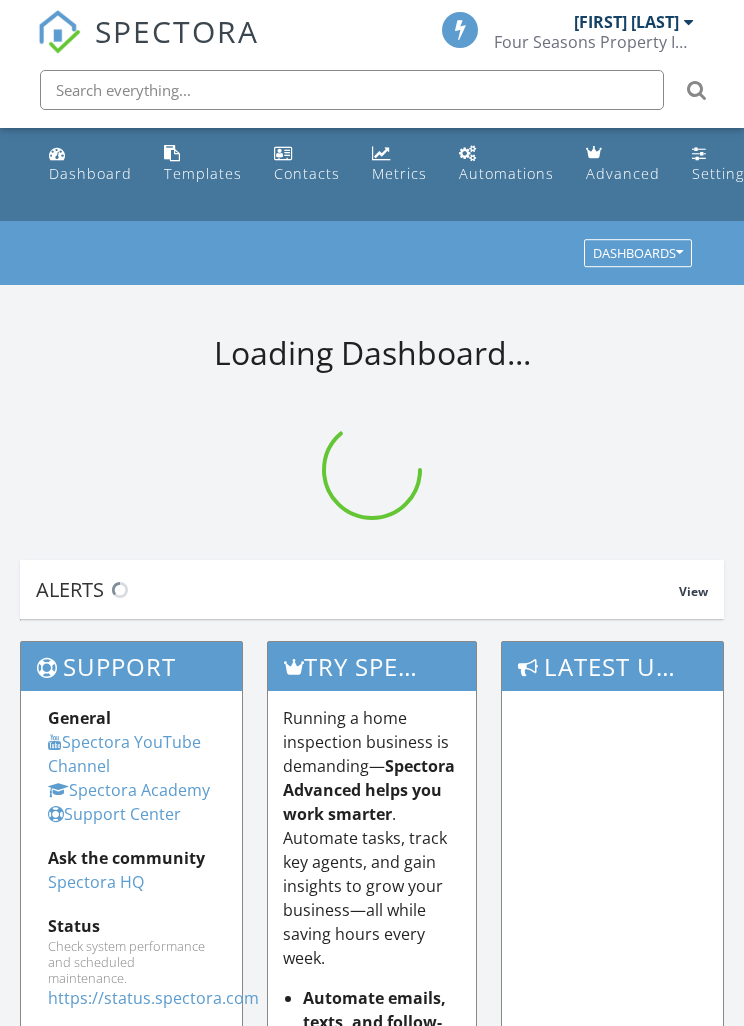 scroll, scrollTop: 0, scrollLeft: 0, axis: both 